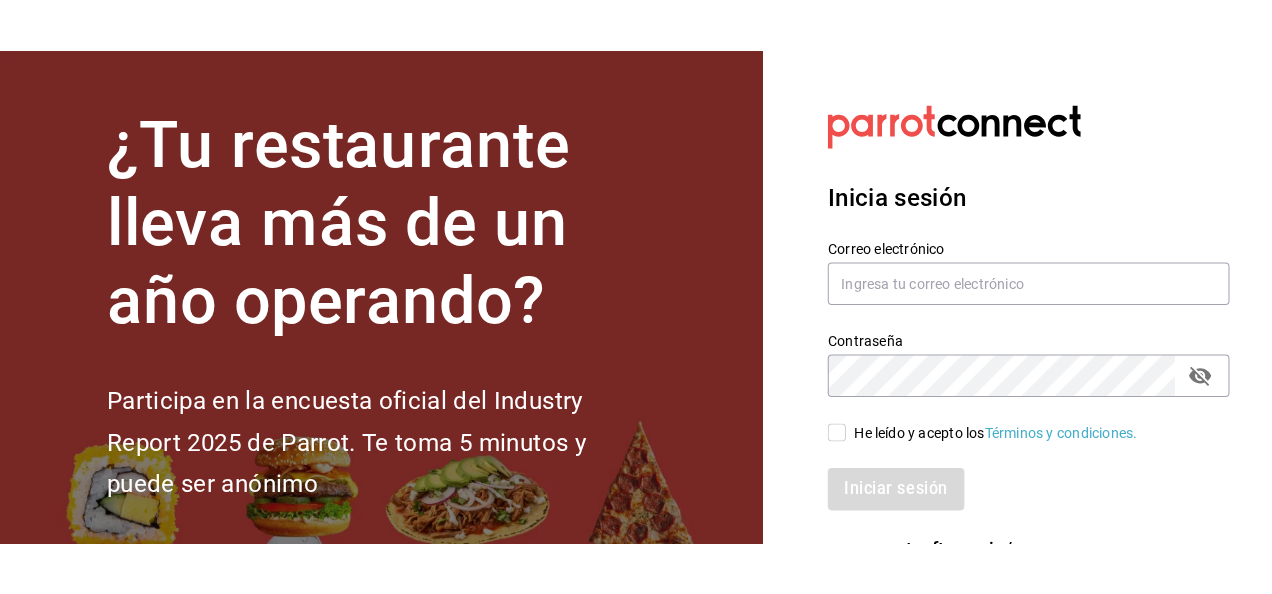 scroll, scrollTop: 0, scrollLeft: 0, axis: both 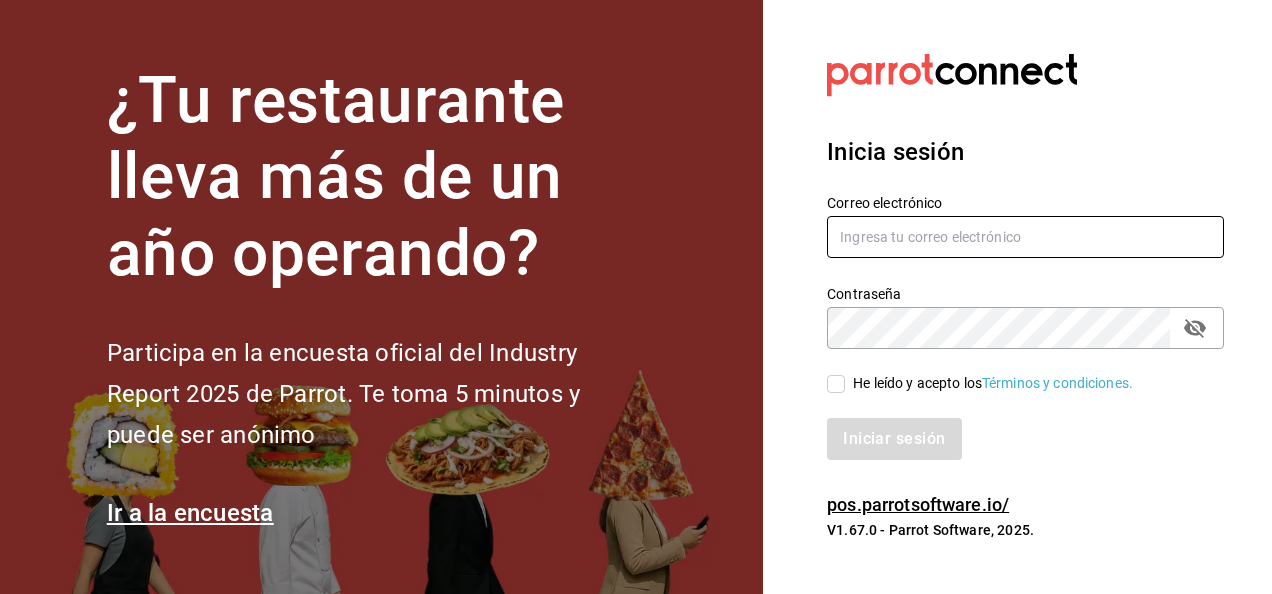 type on "[USERNAME]@[DOMAIN].com" 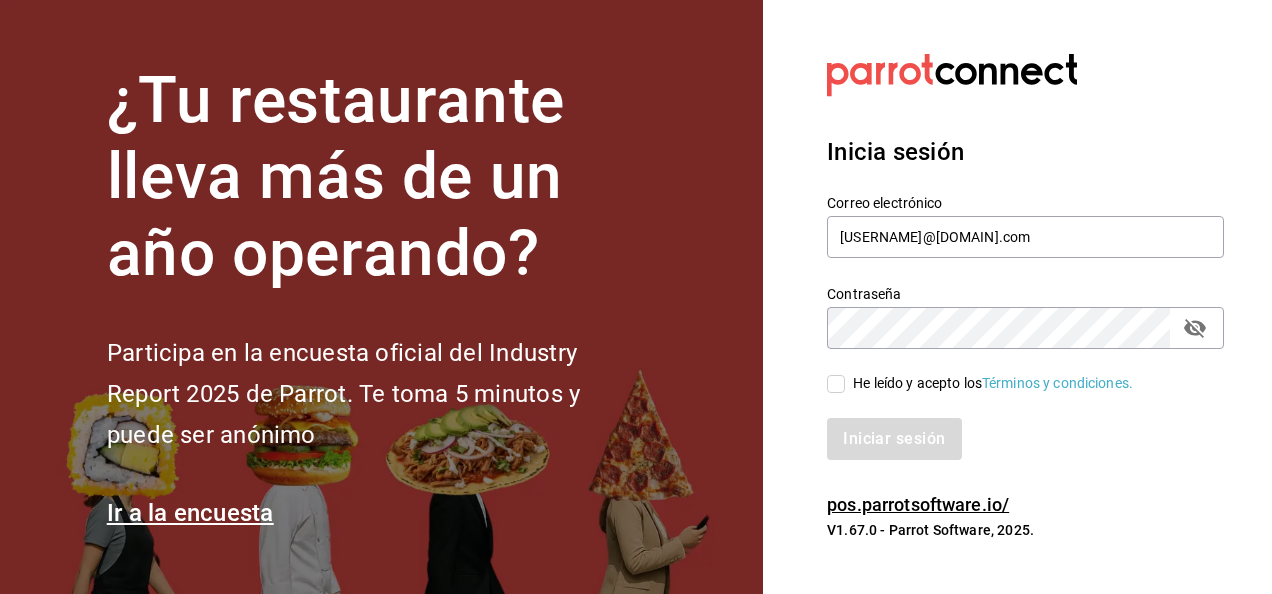 click on "He leído y acepto los  Términos y condiciones." at bounding box center [989, 383] 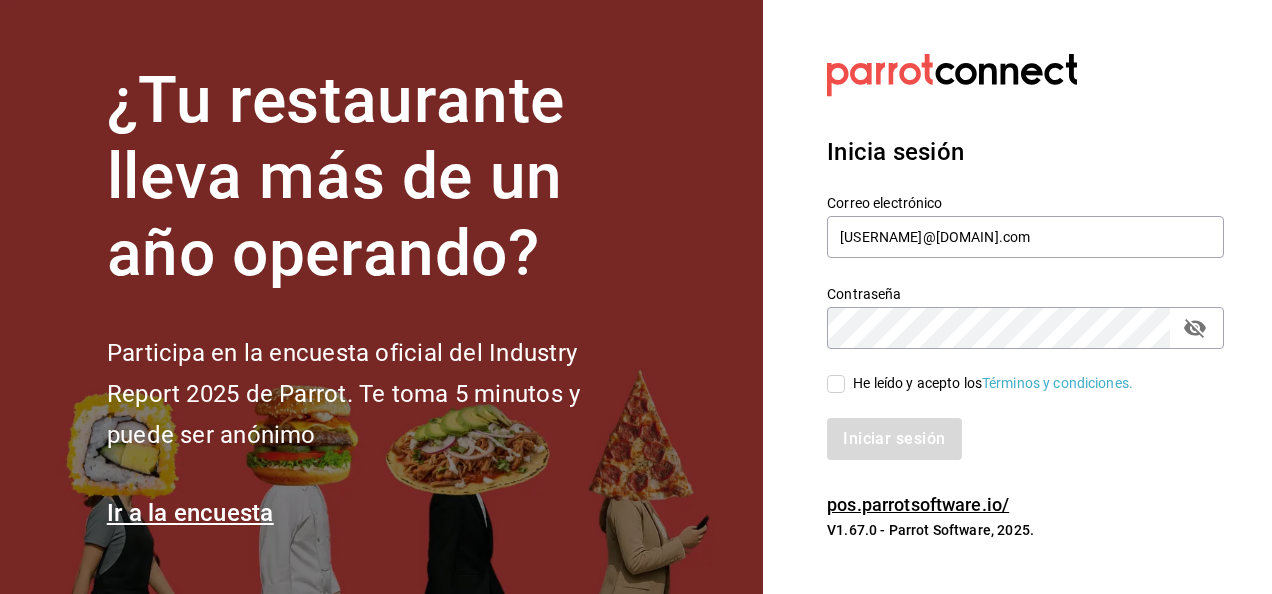 checkbox on "true" 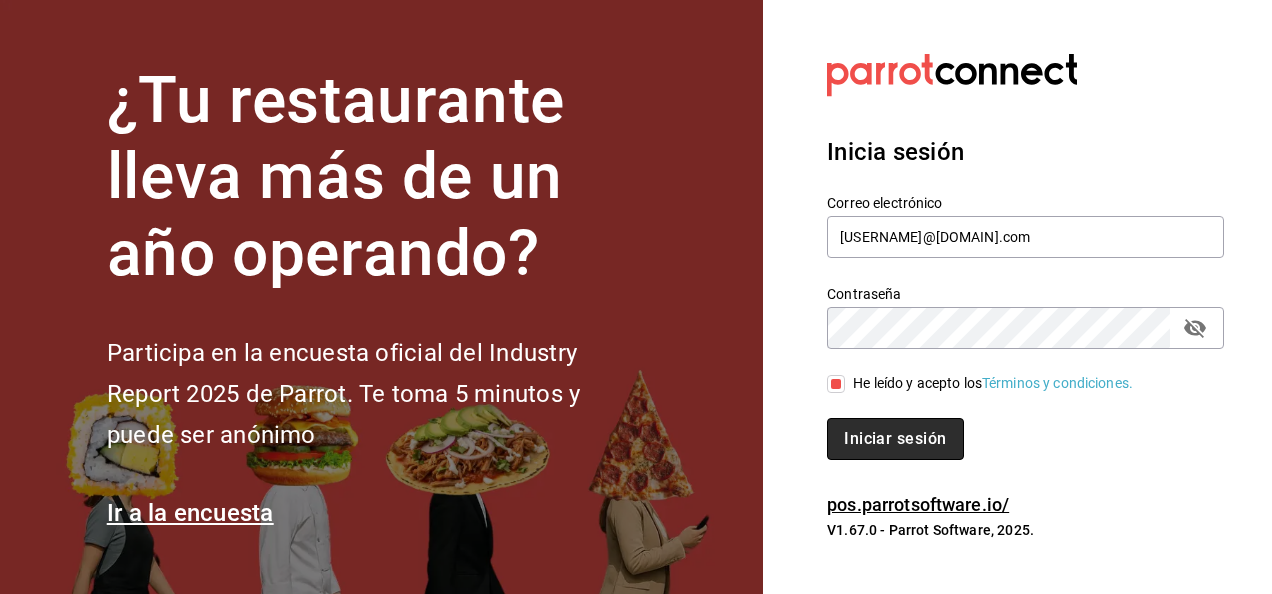 click on "Iniciar sesión" at bounding box center (895, 439) 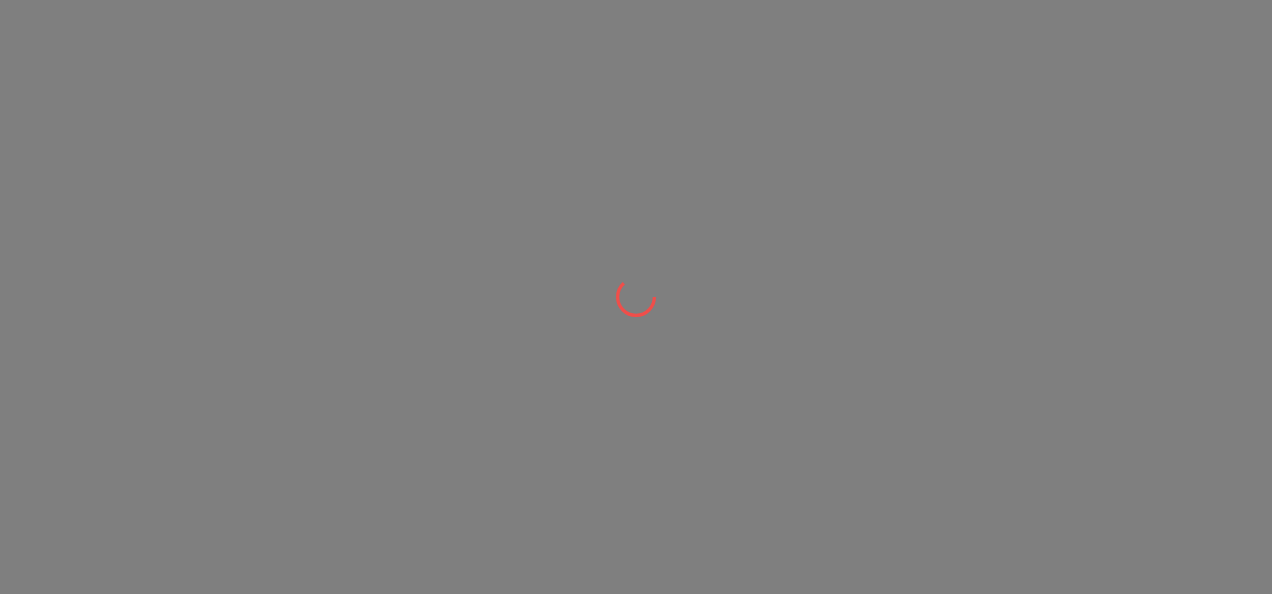 scroll, scrollTop: 0, scrollLeft: 0, axis: both 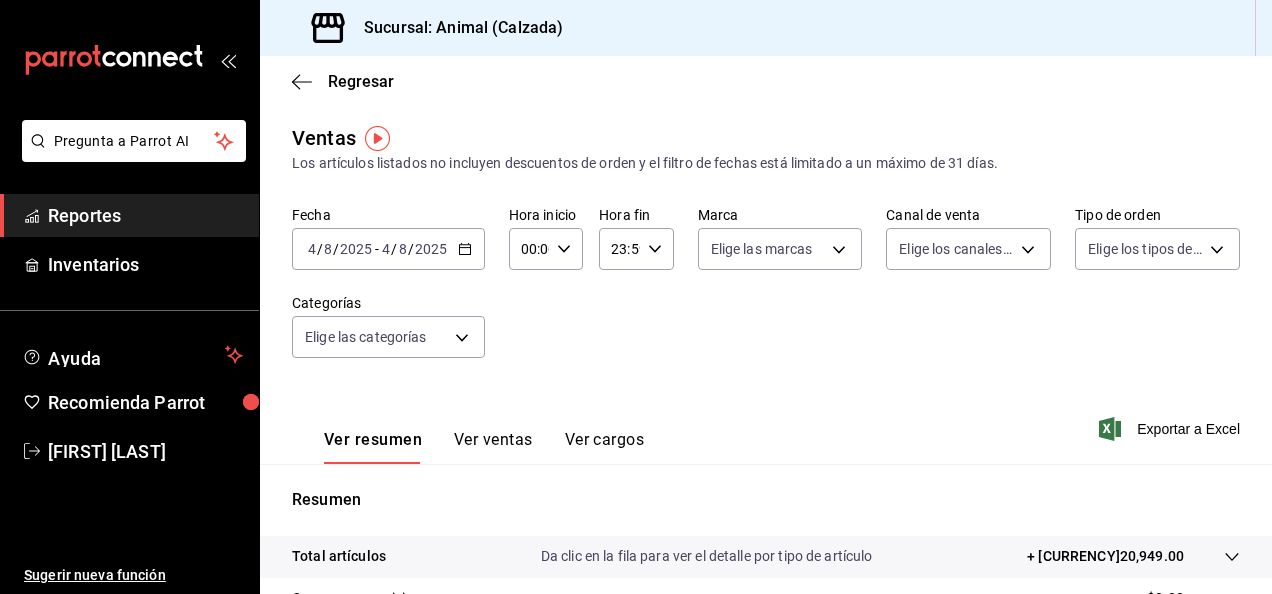 click on "8" at bounding box center (403, 249) 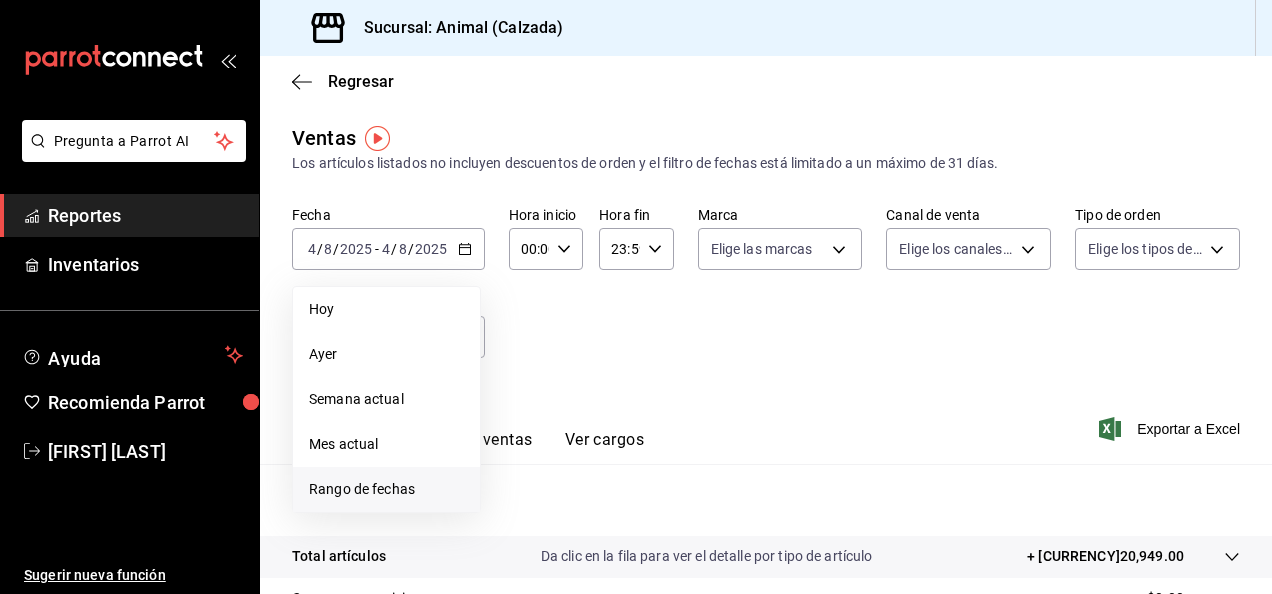 click on "Rango de fechas" at bounding box center (386, 489) 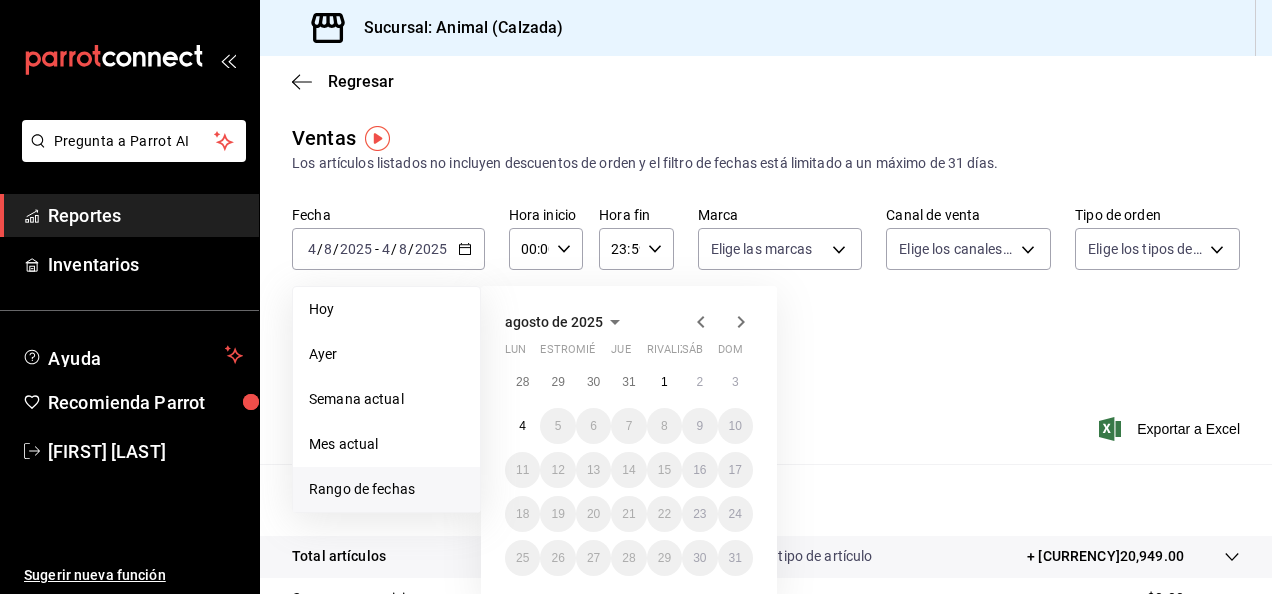 click 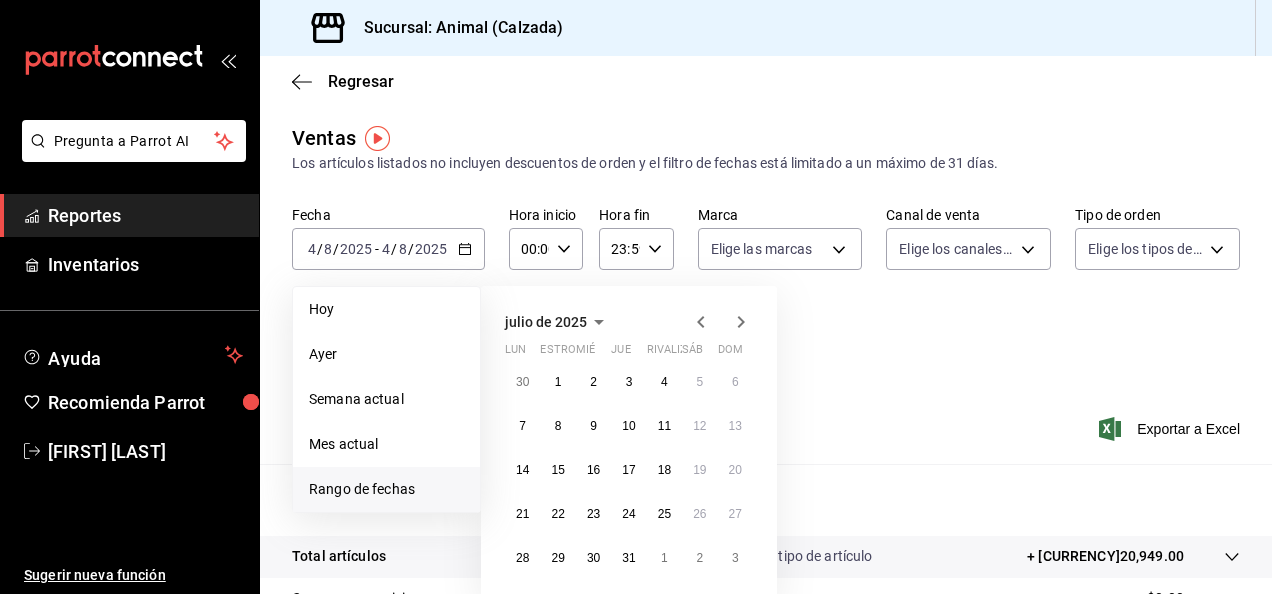 click 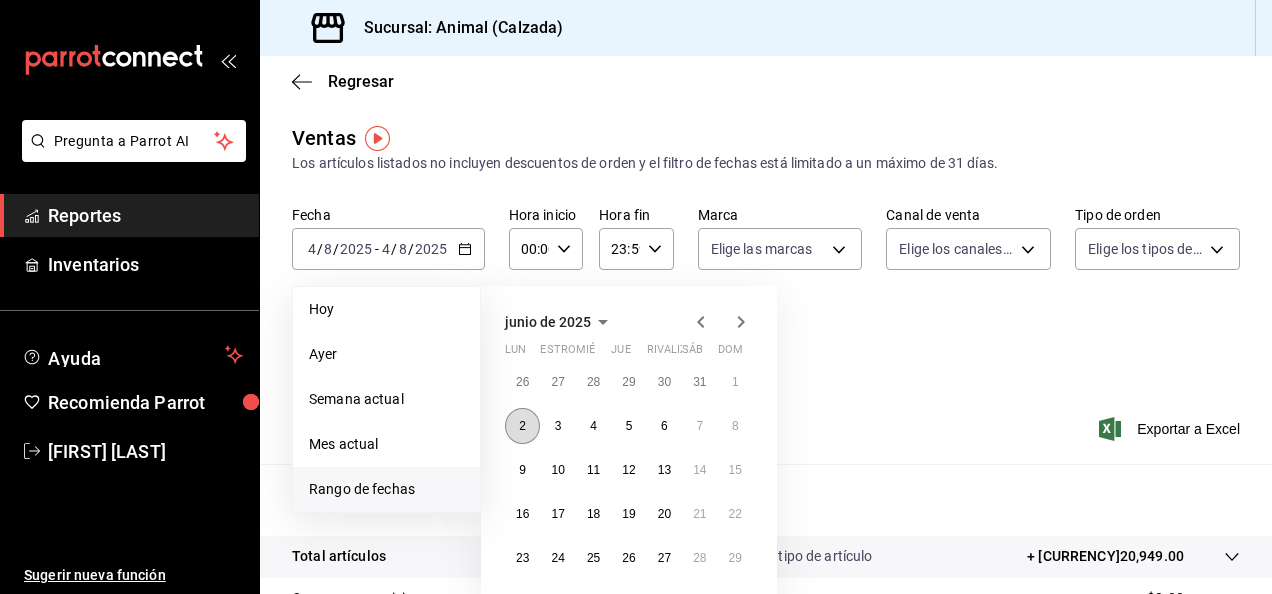 click on "2" at bounding box center [522, 426] 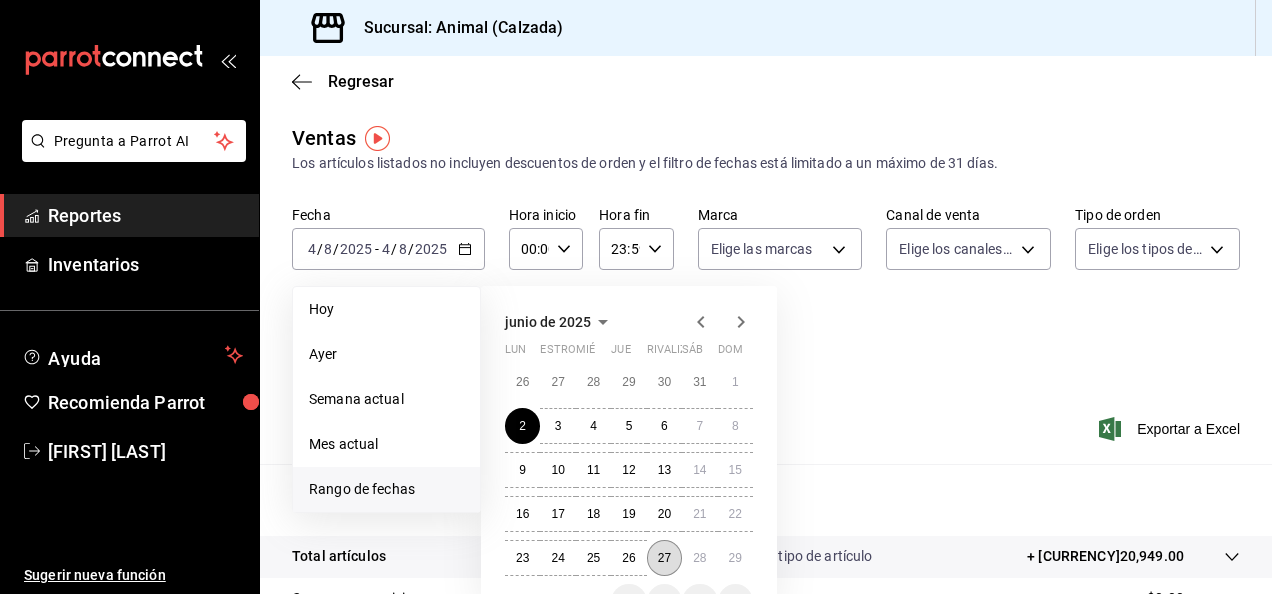 click on "27" at bounding box center [664, 558] 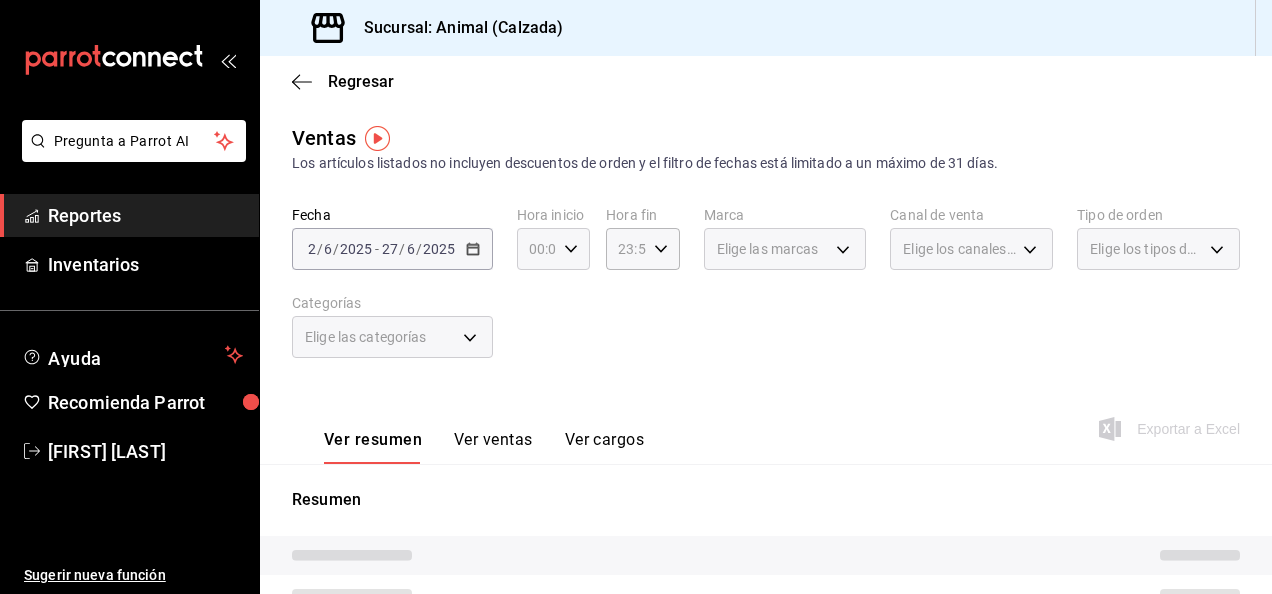 click 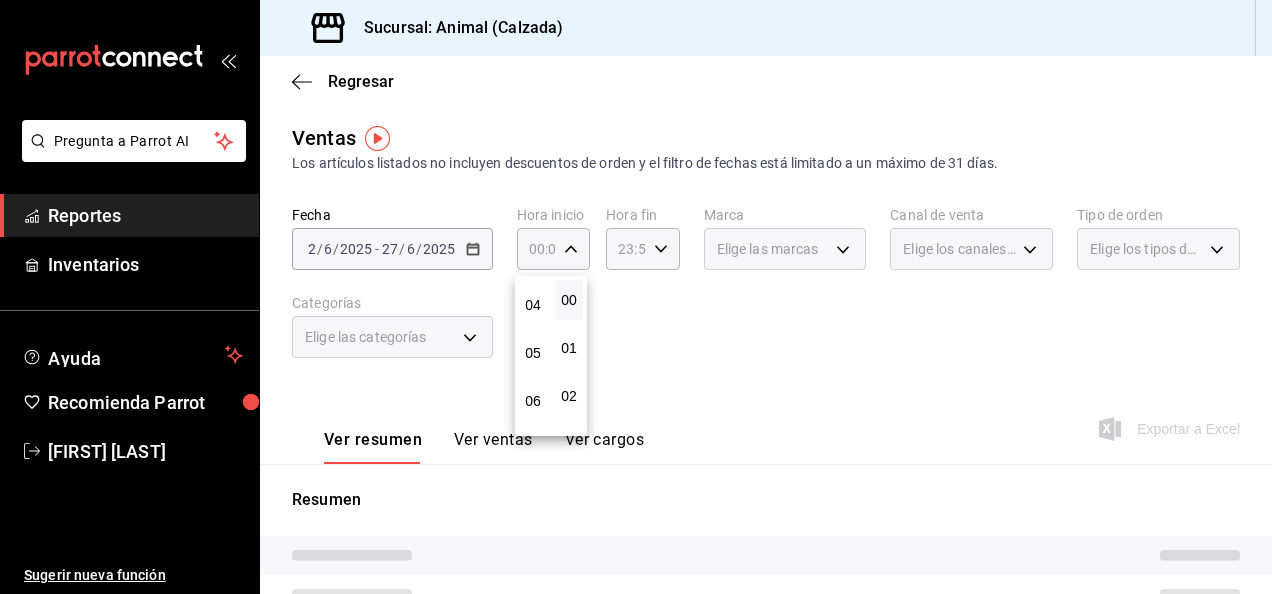 scroll, scrollTop: 189, scrollLeft: 0, axis: vertical 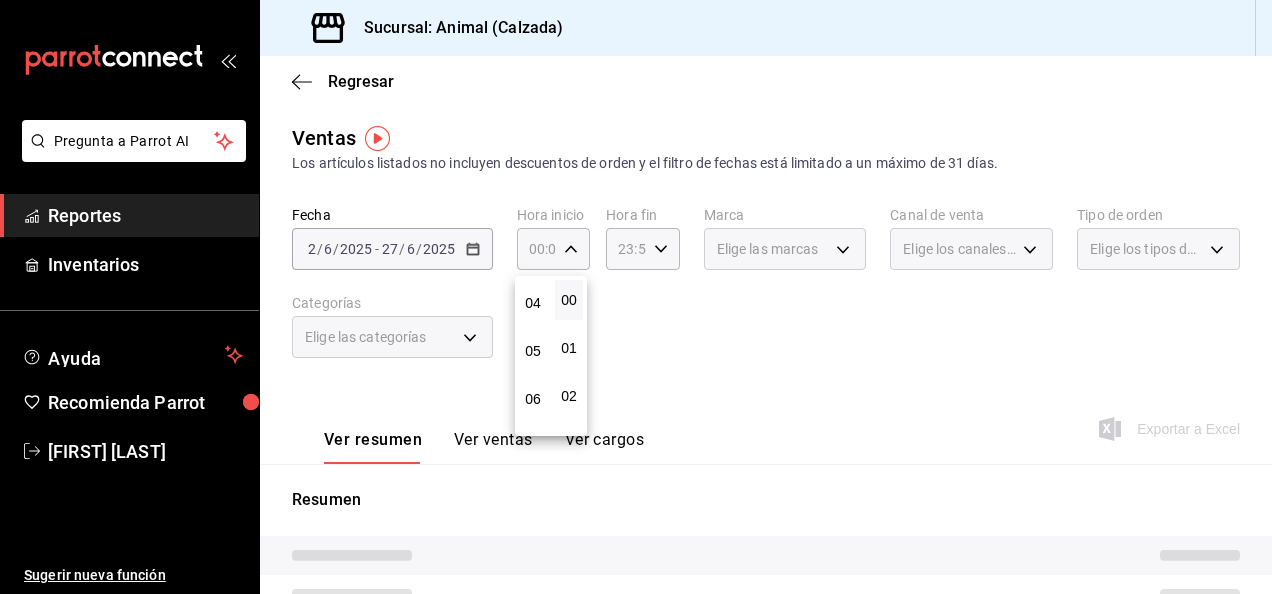 click on "05" at bounding box center (533, 351) 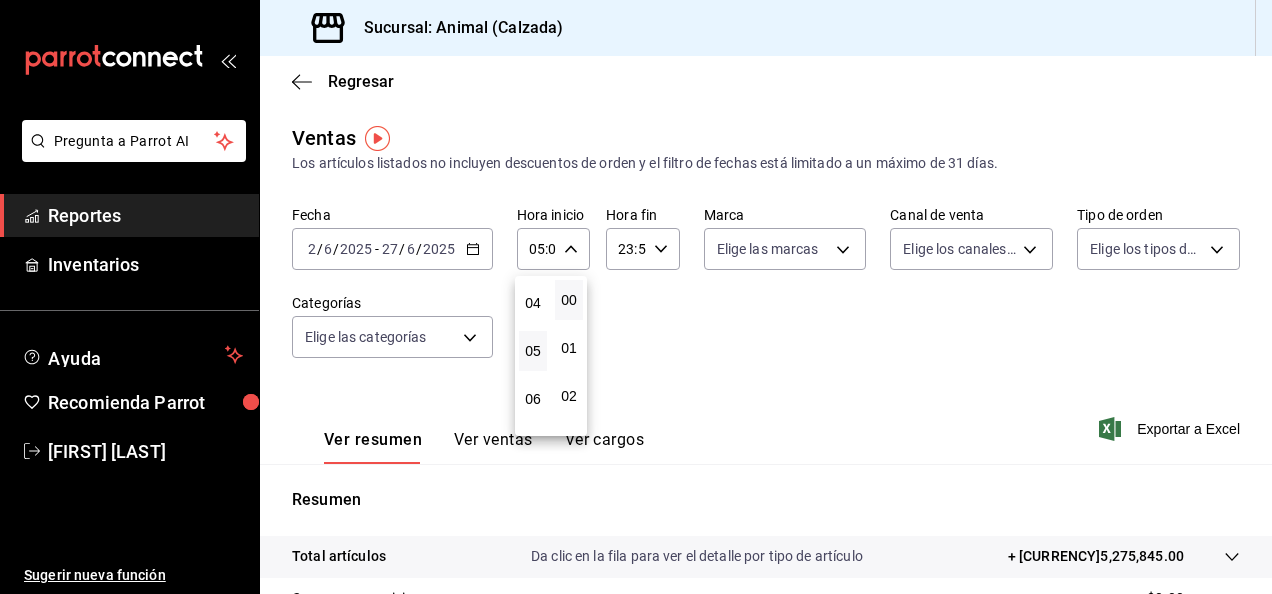 click on "05" at bounding box center (533, 351) 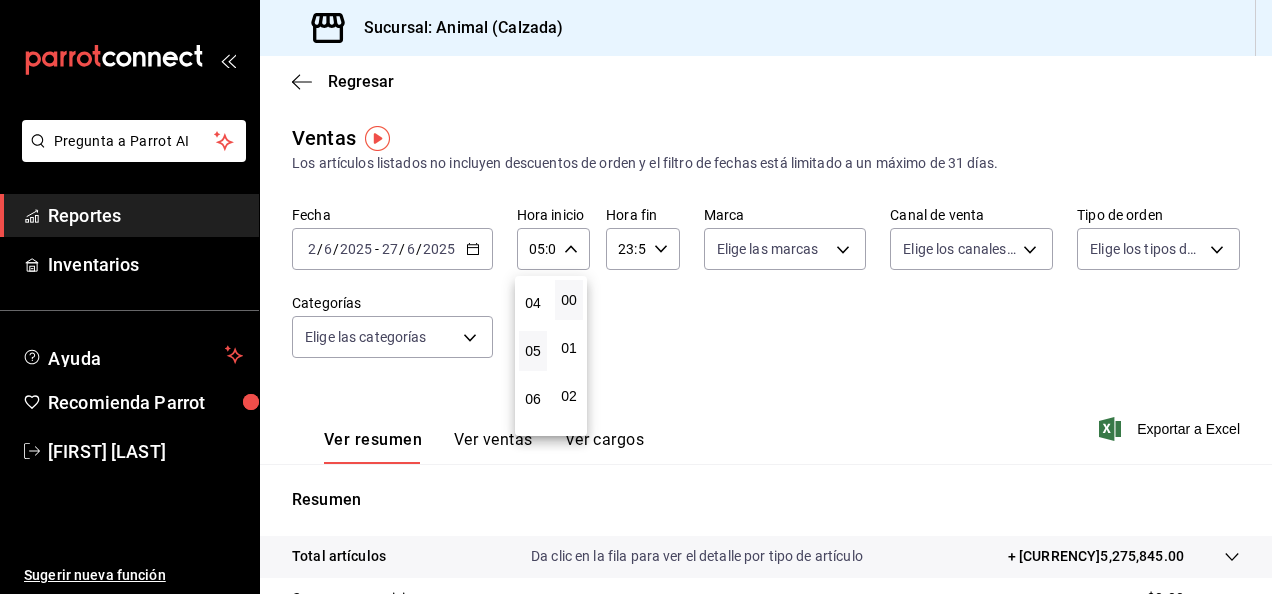 click at bounding box center (636, 297) 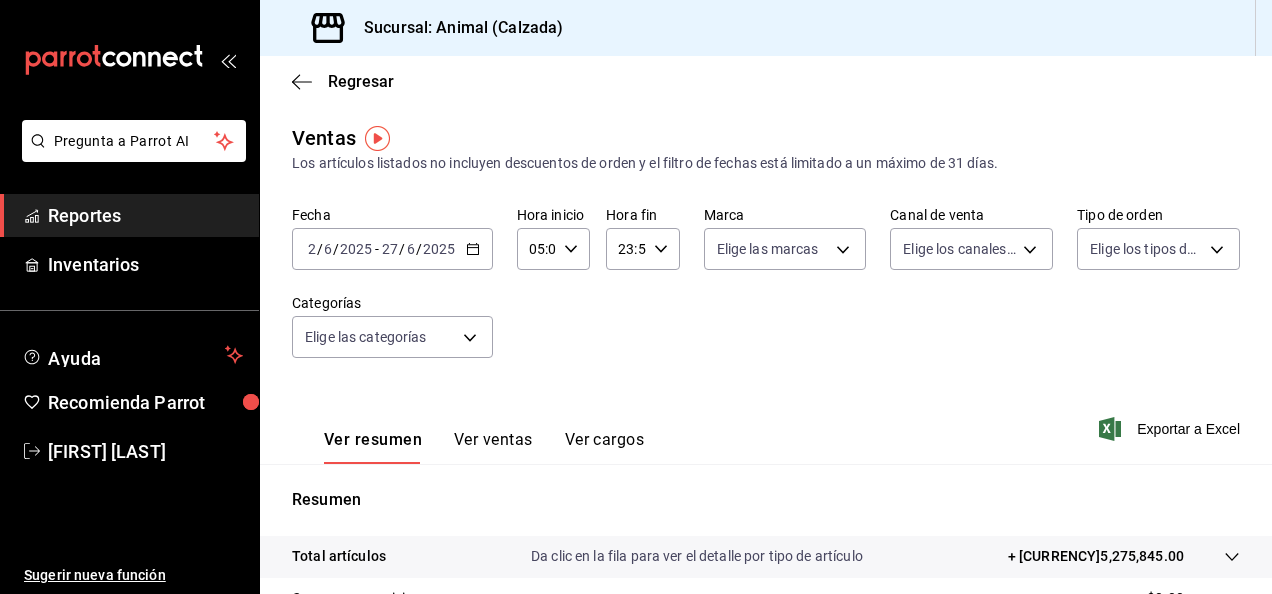 click 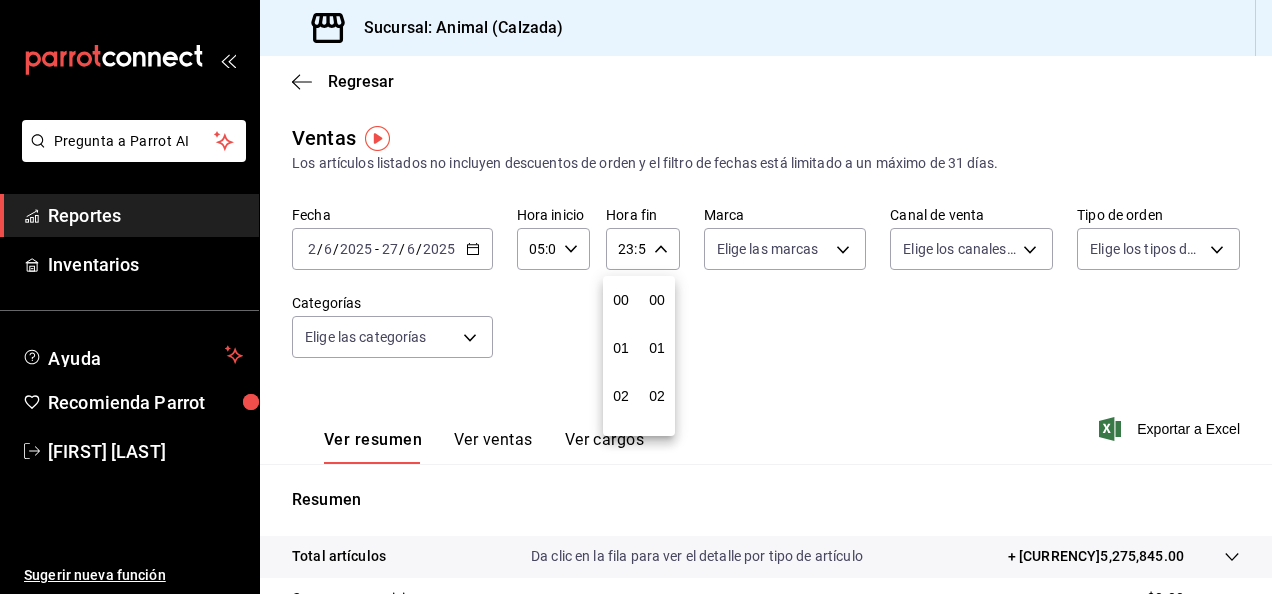 scroll, scrollTop: 992, scrollLeft: 0, axis: vertical 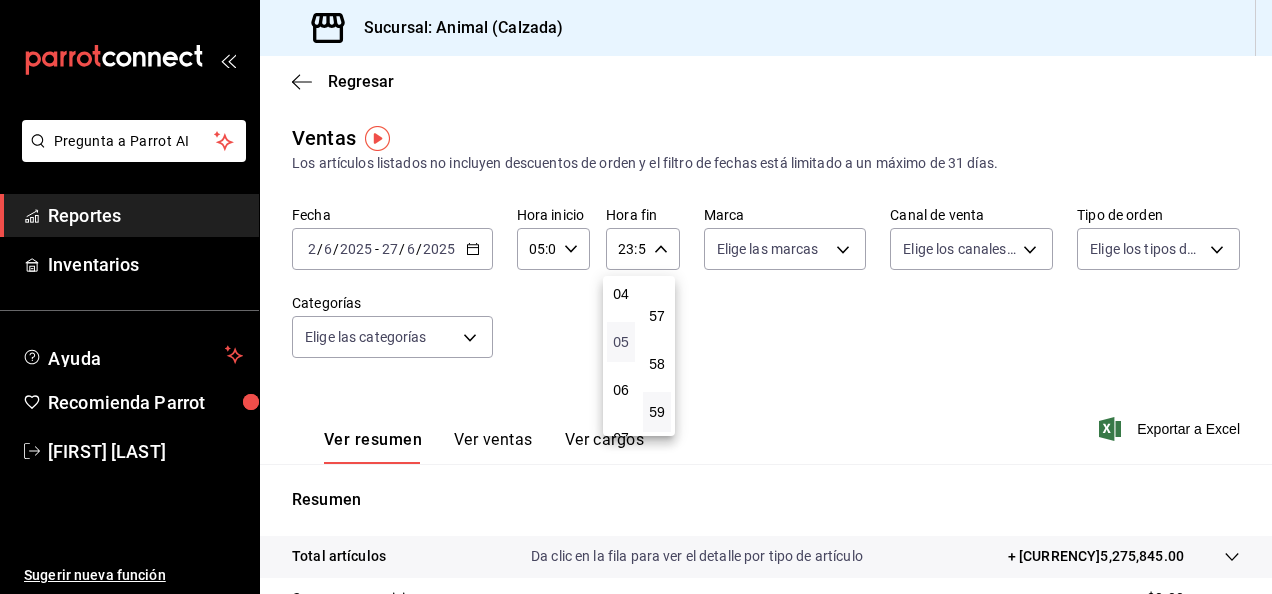 click on "05" at bounding box center [621, 342] 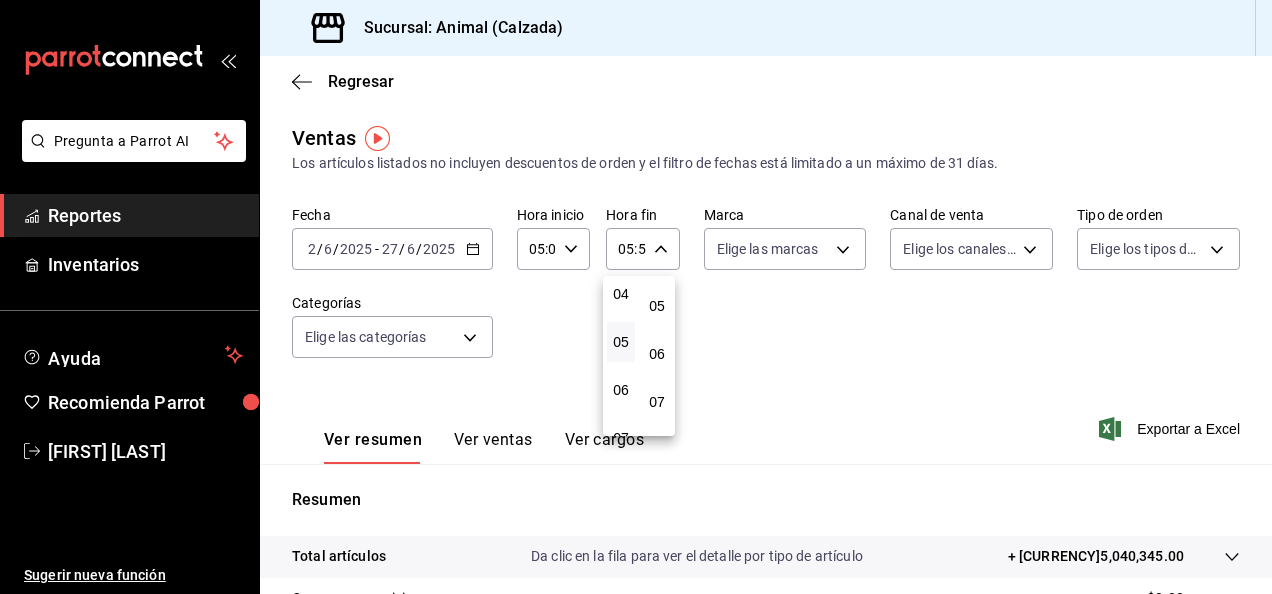 scroll, scrollTop: 0, scrollLeft: 0, axis: both 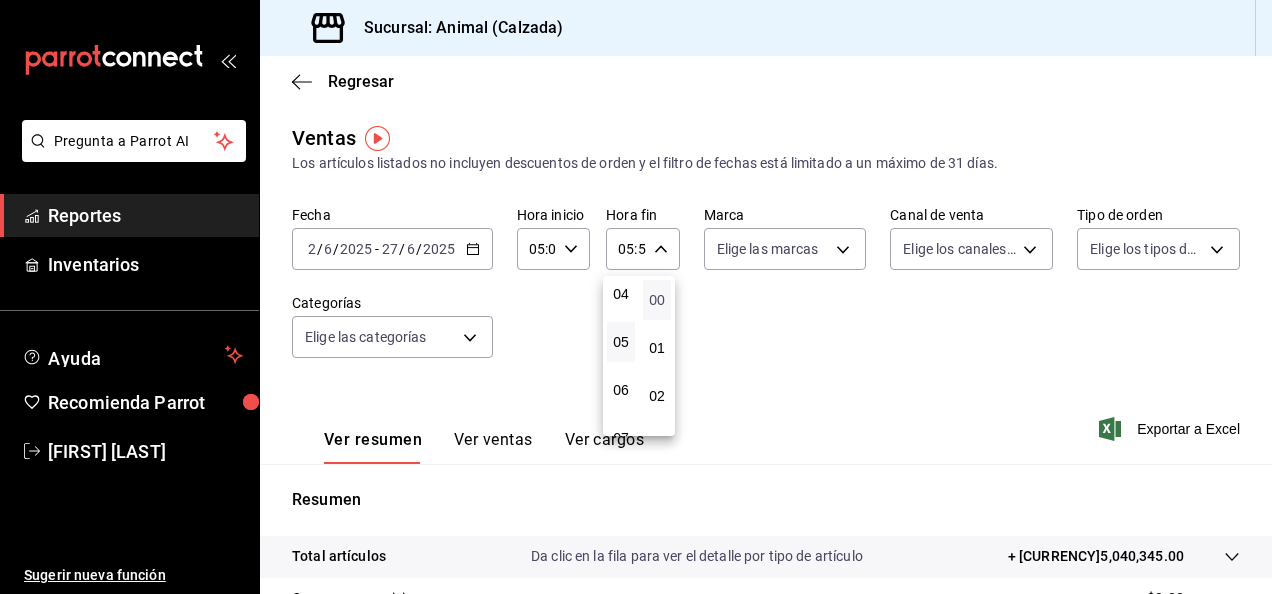 click on "00" at bounding box center [657, 300] 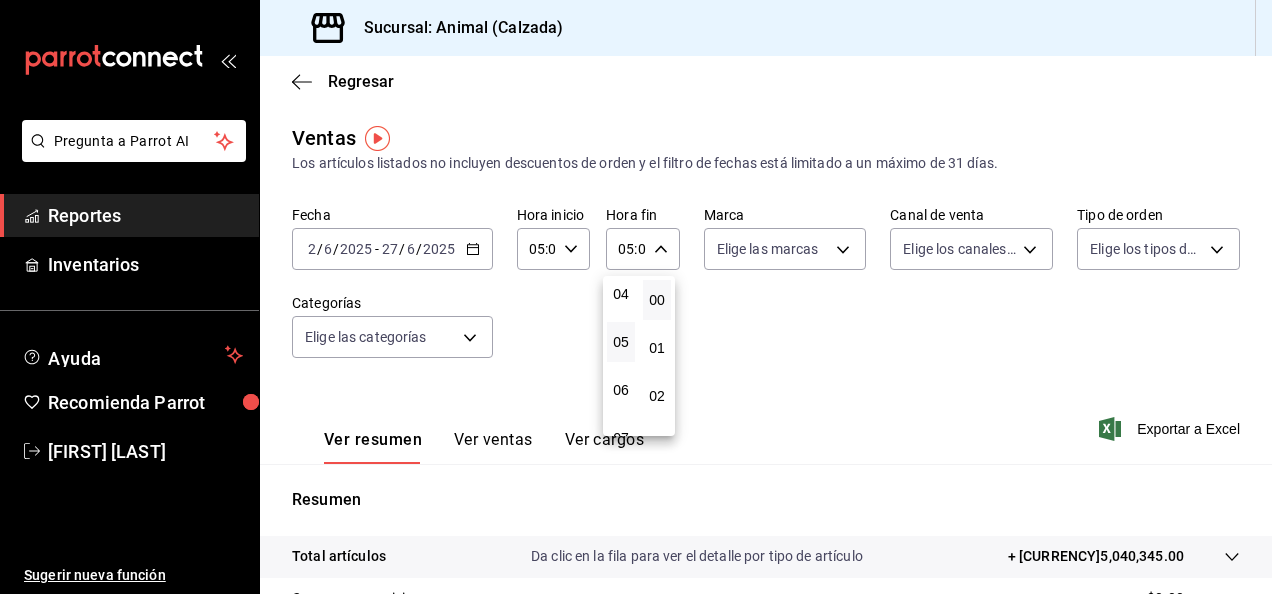 click at bounding box center [636, 297] 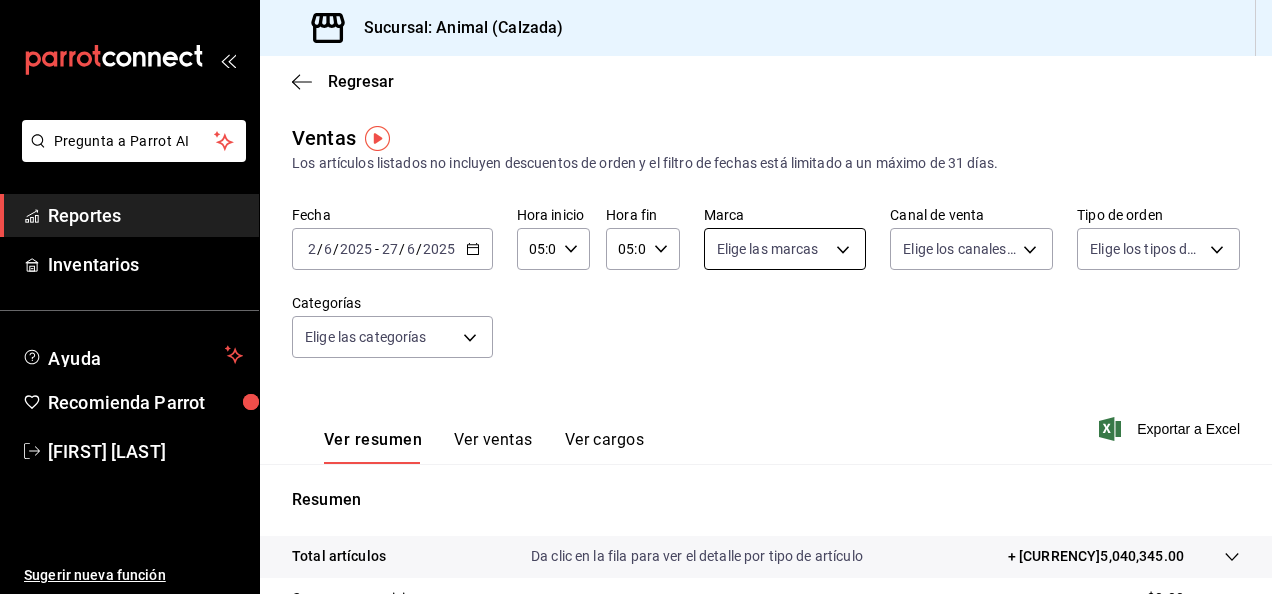 click on "Pregunta a Parrot AI Reportes   Inventarios   Ayuda Recomienda Parrot   [FIRST] [LAST]   Sugerir nueva función   Sucursal: Animal (Calzada) Regresar Ventas Los artículos listados no incluyen descuentos de orden y el filtro de fechas está limitado a un máximo de 31 días. Fecha [DATE] [DATE] / [DATE] / [DATE] - [DATE] [DATE] / [DATE] / [DATE] Hora inicio [TIME] Hora inicio Hora fin [TIME] Hora fin Marca Elige las marcas Canal de venta Elige los canales de venta Tipo de orden Elige los tipos de orden Categorías Elige las categorías Ver resumen Ver ventas Ver cargos Exportar a Excel Resumen Total artículos Da clic en la fila para ver el detalle por tipo de artículo + [CURRENCY]5,040,345.00 Cargos por servicio + [CURRENCY]0.00 Venta bruta = [CURRENCY]5,040,345.00 Descuentos totales - [CURRENCY]85.904,10 [CURRENCY_NAME] Certificados de regalo - [CURRENCY]83,048.00 Venta total = [CURRENCY]4,871,392.90 Impuestos - [CURRENCY]671.916,26 [CURRENCY_NAME] Venta neta = [CURRENCY]4,199,476.64 Pregunta a Parrot AI Reportes   Inventarios   Ayuda Recomienda Parrot   [FIRST] [LAST]   Sugerir nueva función   Ir a video" at bounding box center [636, 297] 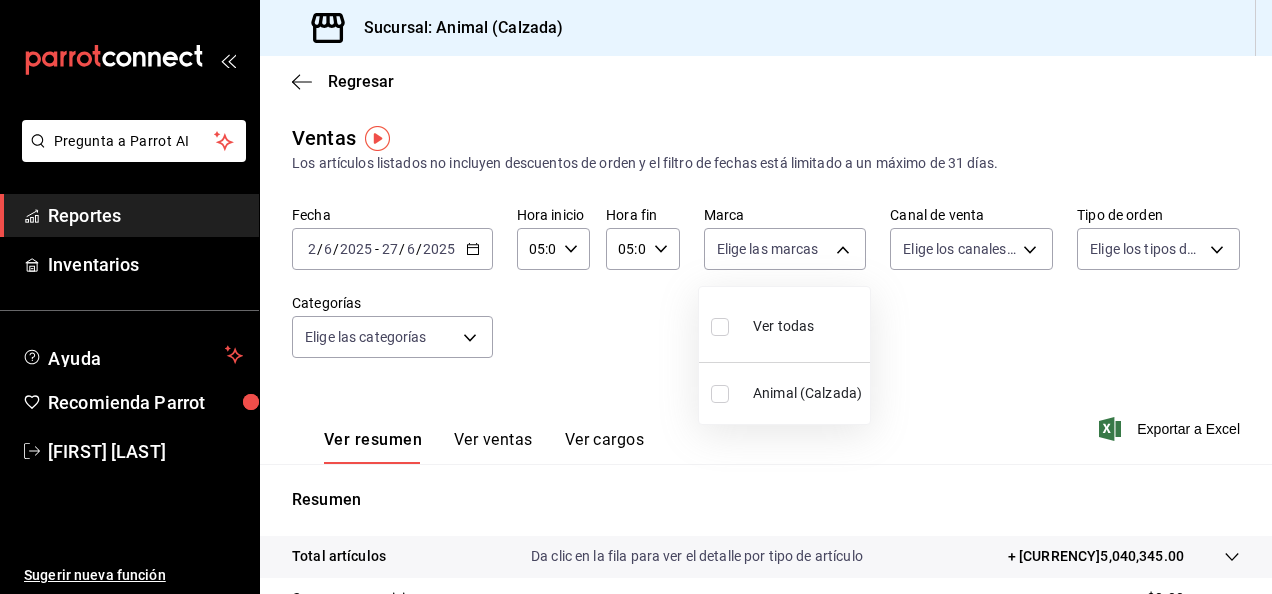 click at bounding box center (720, 327) 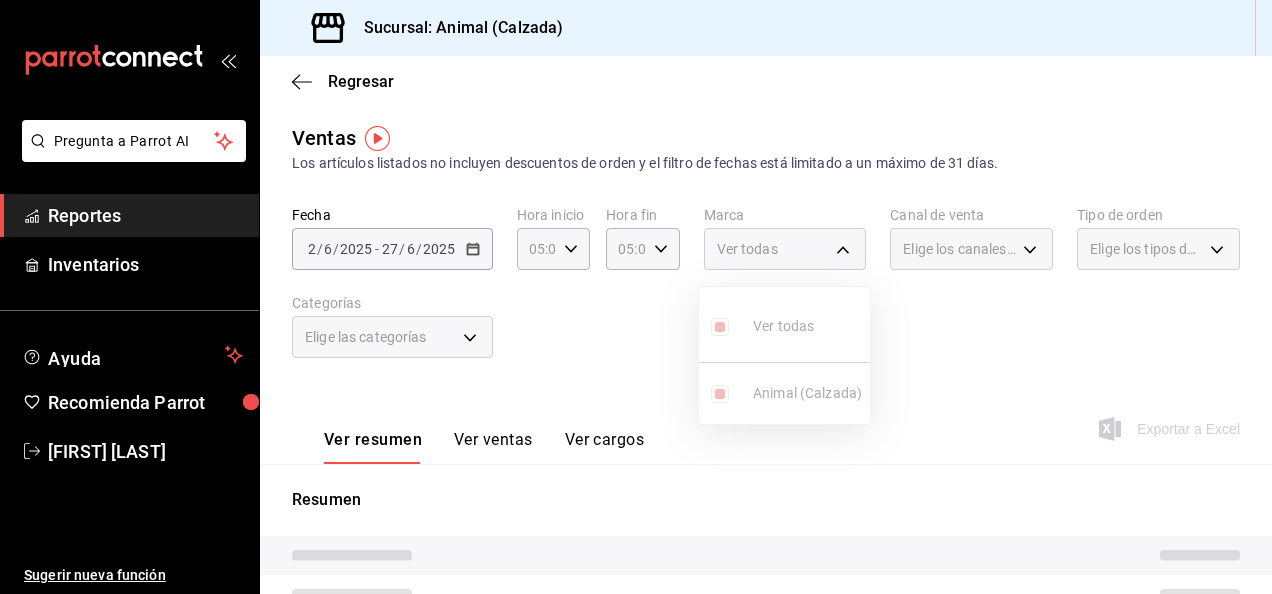 click at bounding box center (636, 297) 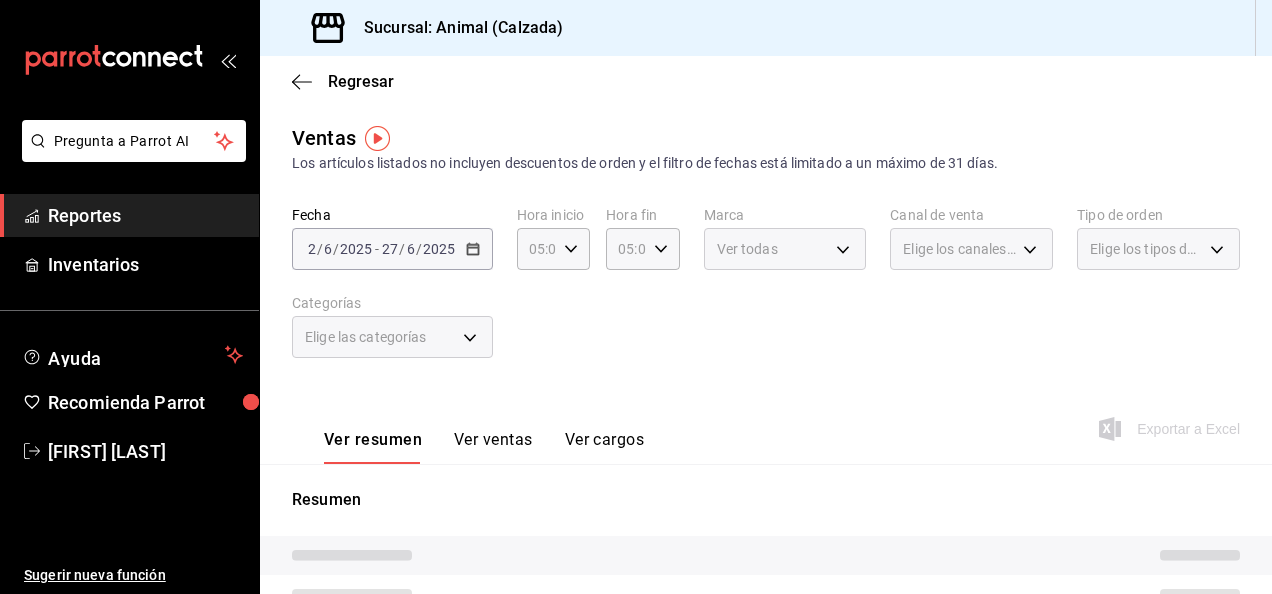 click on "Elige los canales de venta" at bounding box center [971, 249] 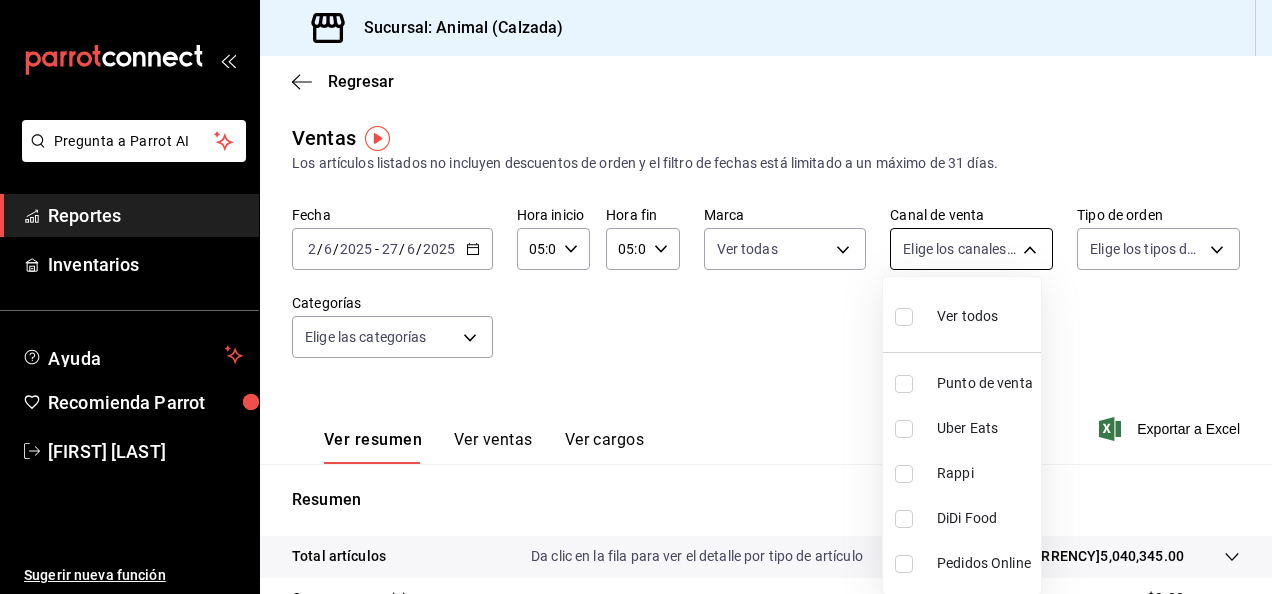 click on "Pregunta a Parrot AI Reportes   Inventarios   Ayuda Recomienda Parrot   [FIRST] [LAST]   Sugerir nueva función   Sucursal: Animal (Calzada) Regresar Ventas Los artículos listados no incluyen descuentos de orden y el filtro de fechas está limitado a un máximo de 31 días. Fecha [DATE] [DATE] / [DATE] / [DATE] - [DATE] [DATE] / [DATE] / [DATE] Hora inicio [TIME] Hora inicio Hora fin [TIME] Hora fin Marca Ver todas e26472f3-9262-489d-bcba-4c6b034529c7 Canal de venta Elige los canales de venta Tipo de orden Elige los tipos de orden Categorías Elige las categorías Ver resumen Ver ventas Ver cargos Exportar a Excel Resumen Total artículos Da clic en la fila para ver el detalle por tipo de artículo + [CURRENCY]5,040,345.00 Cargos por servicio + [CURRENCY]0.00 Venta bruta = [CURRENCY]5,040,345.00 Descuentos totales - [CURRENCY]85.904,10 [CURRENCY_NAME] Certificados de regalo - [CURRENCY]83,048.00 Venta total = [CURRENCY]4,871,392.90 Impuestos - [CURRENCY]671.916,26 [CURRENCY_NAME] Venta neta = [CURRENCY]4,199,476.64 Pregunta a Parrot AI Reportes   Inventarios   Ayuda Recomienda Parrot   [FIRST] [LAST]     Ir a video" at bounding box center (636, 297) 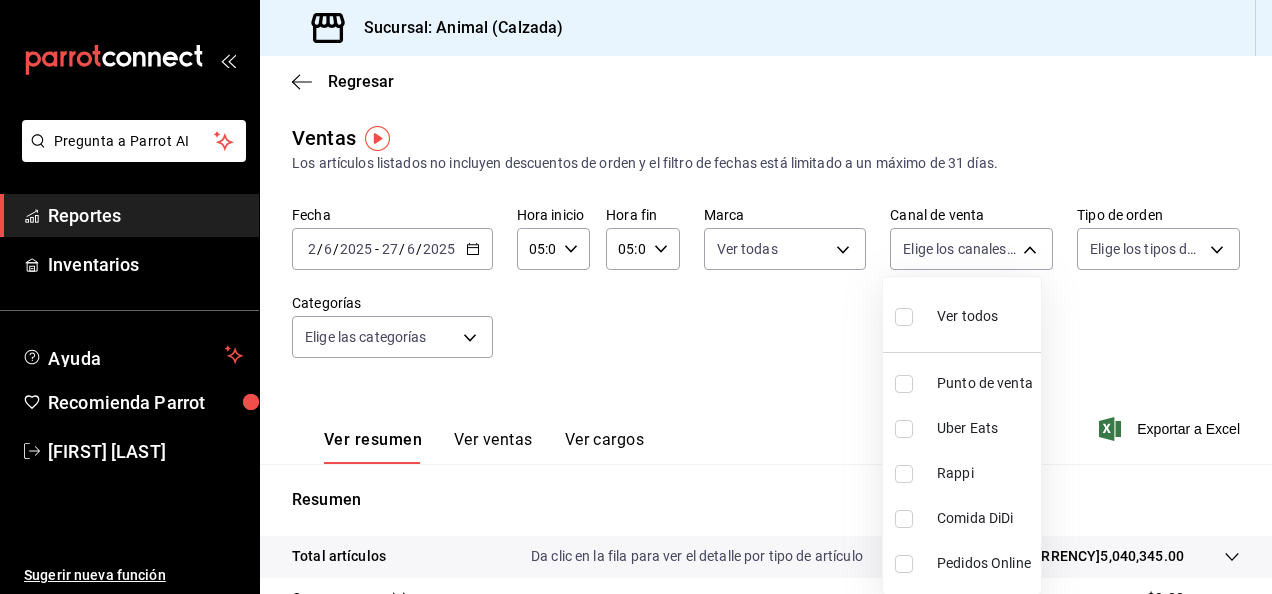 click at bounding box center [904, 317] 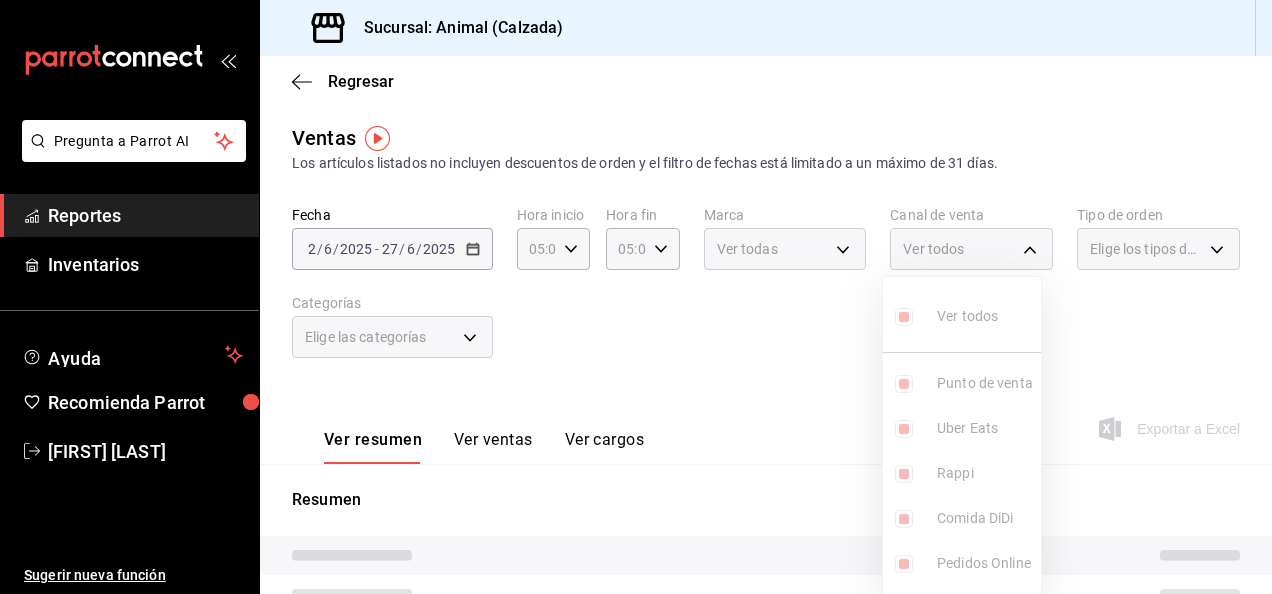 click at bounding box center (636, 297) 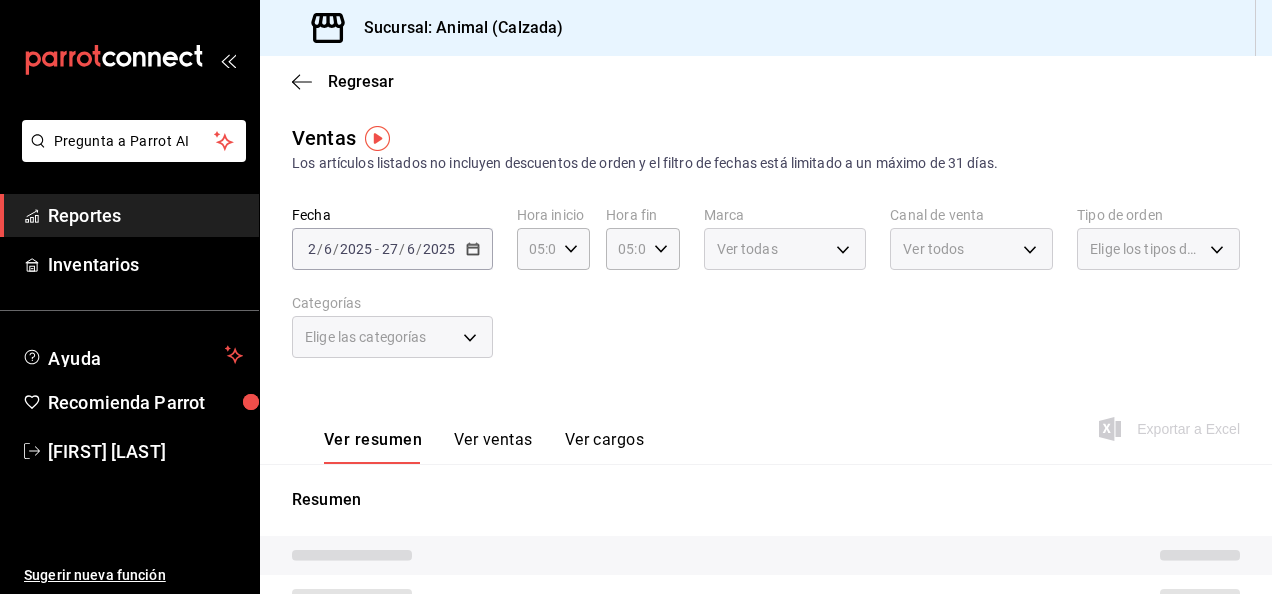 click on "Elige los tipos de orden" at bounding box center [1158, 249] 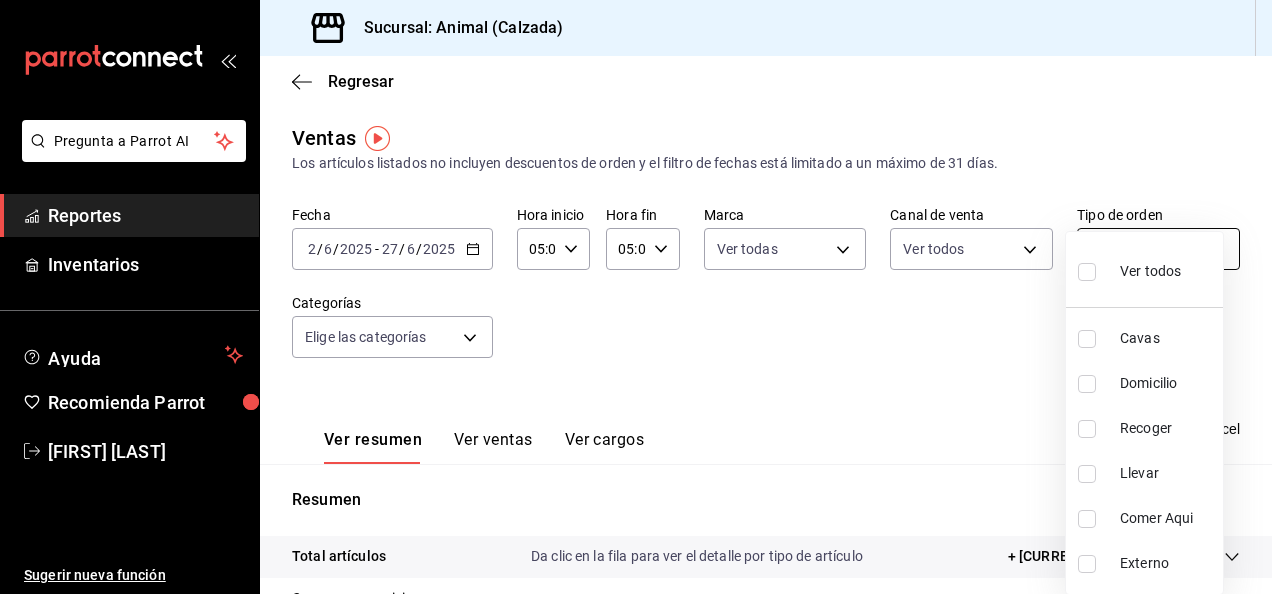 click on "Pregunta a Parrot AI Reportes   Inventarios   Ayuda Recomienda Parrot   [FIRST] [LAST]   Sugerir nueva función   Sucursal: Animal (Calzada) Regresar Ventas Los artículos listados no incluyen descuentos de orden y el filtro de fechas está limitado a un máximo de 31 días. Fecha [DATE] [DATE] - [DATE] [DATE] Hora inicio [TIME] Hora inicio Hora fin [TIME] Hora fin Marca Ver todas e26472f3-9262-489d-bcba-4c6b034529c7 Canal de venta Ver todos PARROT,UBER_EATS,RAPPI,DIDI_FOOD,ONLINE Tipo de orden Elige los tipos de orden Categorías Elige las categorías Ver resumen Ver ventas Ver cargos Exportar a Excel Resumen Total artículos Da clic en la fila para ver el detalle por tipo de artículo + [CURRENCY]5,040,345.00 Cargos por servicio + [CURRENCY]0.00 Venta bruta = [CURRENCY]5,040,345.00 Descuentos totales - [CURRENCY]85.904,10 [CURRENCY_NAME] Certificados de regalo - [CURRENCY]83,048.00 Venta total = [CURRENCY]4,871,392.90 Impuestos - [CURRENCY]671.916,26 [CURRENCY_NAME] Venta neta = [CURRENCY]4,199,476.64 Pregunta a Parrot AI Reportes   Inventarios   Ayuda Recomienda Parrot" at bounding box center [636, 297] 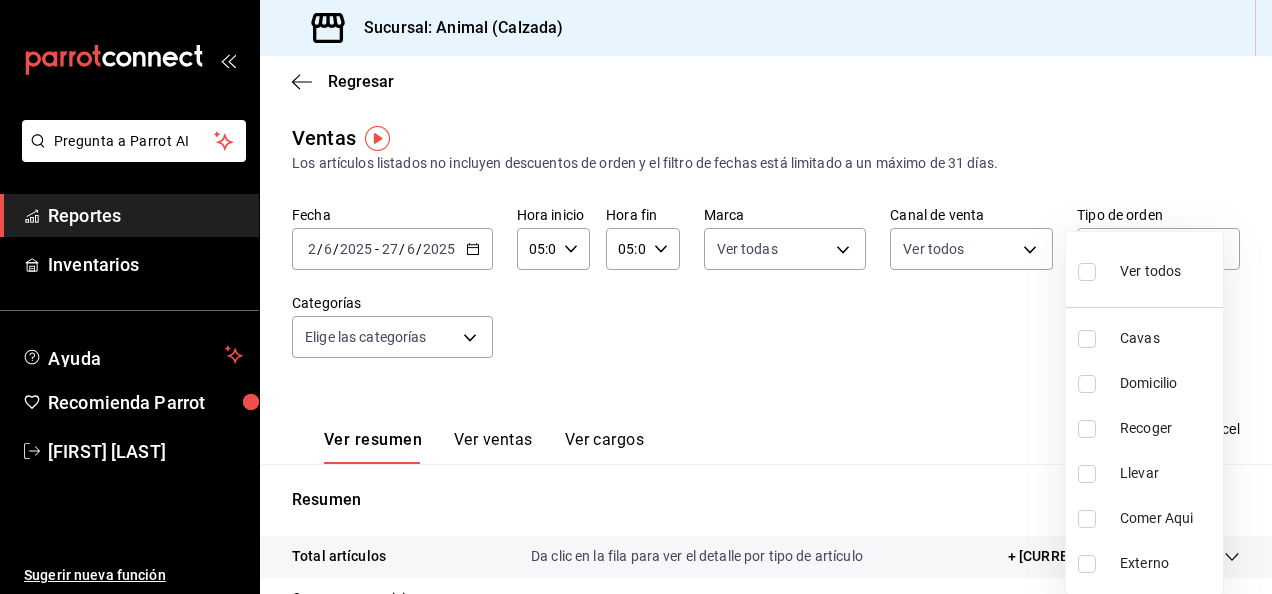click at bounding box center [1087, 272] 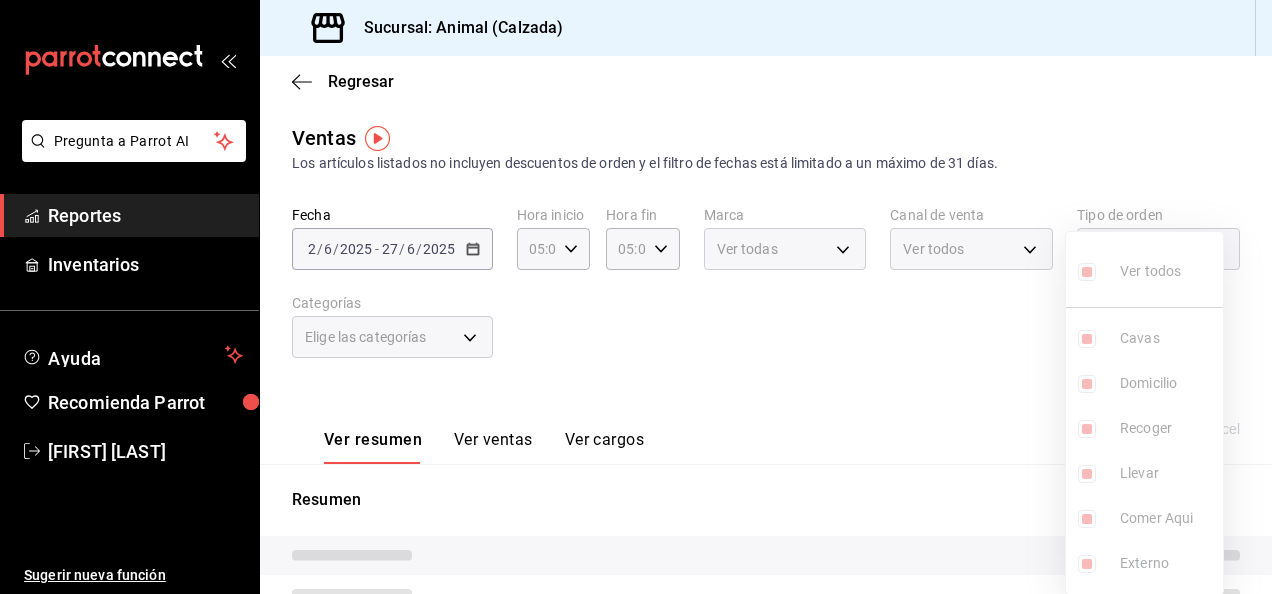 click at bounding box center [636, 297] 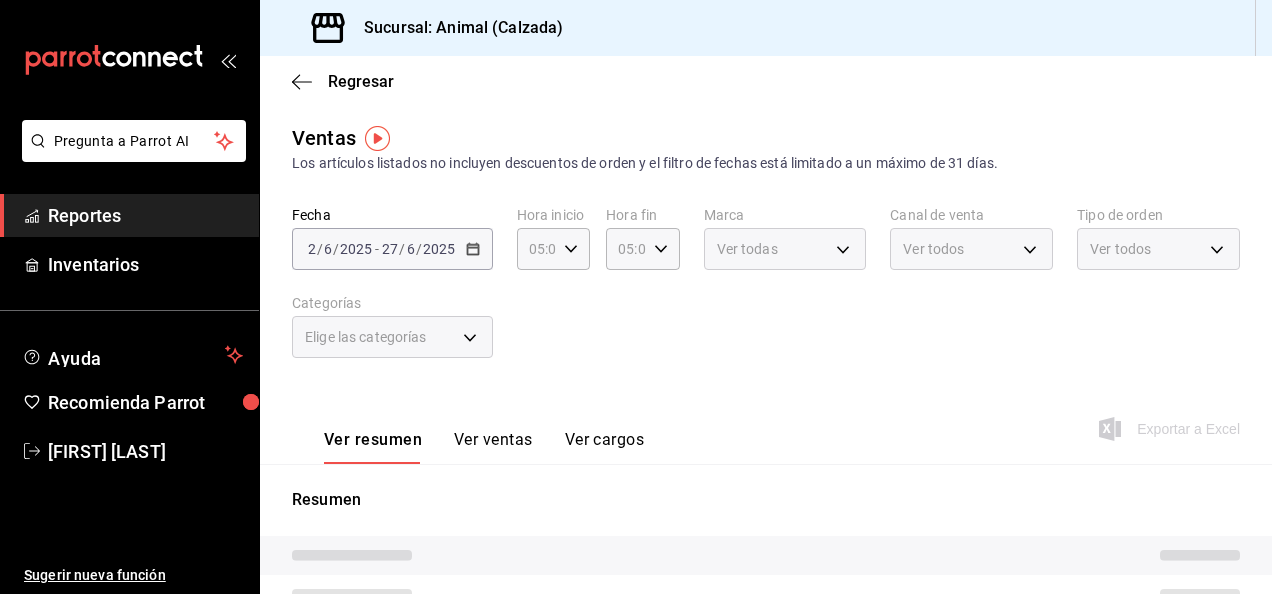click on "Elige las categorías" at bounding box center (392, 337) 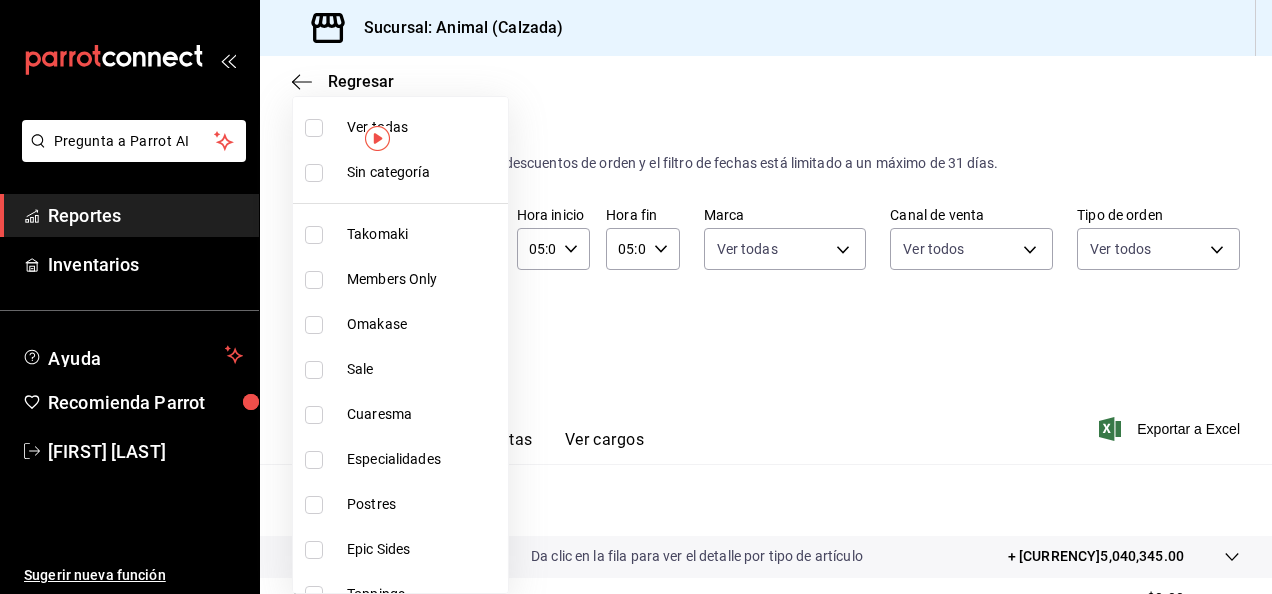 click on "Pregunta a Parrot AI Reportes   Inventarios   Ayuda Recomienda Parrot   [FIRST] [LAST]   Sugerir nueva función   Sucursal: Animal (Calzada) Regresar Ventas Los artículos listados no incluyen descuentos de orden y el filtro de fechas está limitado a un máximo de 31 días. Fecha [DATE] [DATE] / [DATE] / [DATE] - [DATE] [DATE] / [DATE] / [DATE] Hora inicio [TIME] Hora inicio Hora fin [TIME] Hora fin Marca Ver todas e26472f3-9262-489d-bcba-4c6b034529c7 Canal de venta Ver todos PARROT,UBER_EATS,RAPPI,DIDI_FOOD,ONLINE Tipo de orden Ver todos 588630d3-b511-4bba-a729-32472510037f,54b7ae00-ca47-4ec1-b7ff-55842c0a2b62,92293fd7-2d7b-430b-85d7-0dfe47b44eba,6237157c-a0f8-48ff-b796-8e4576b5f3c5,200a31bf-f5a3-4f69-a302-e0fd34b5ac63,EXTERNAL Categorías Elige las categorías Ver resumen Ver ventas Ver cargos Exportar a Excel Resumen Total artículos Da clic en la fila para ver el detalle por tipo de artículo + [CURRENCY]5,040,345.00 Cargos por servicio + [CURRENCY]0.00 Venta bruta = [CURRENCY]5,040,345.00 Descuentos totales - [CURRENCY]85.904,10 [CURRENCY_NAME] - [CURRENCY]83,048.00" at bounding box center [636, 297] 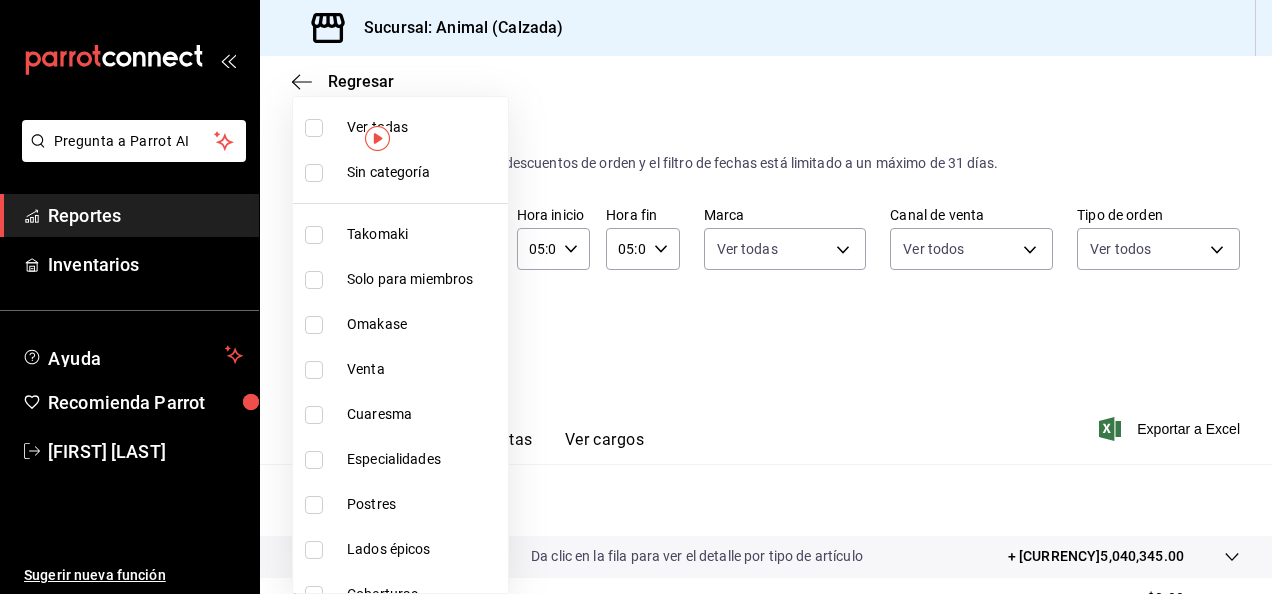 click on "Ver todas" at bounding box center (400, 127) 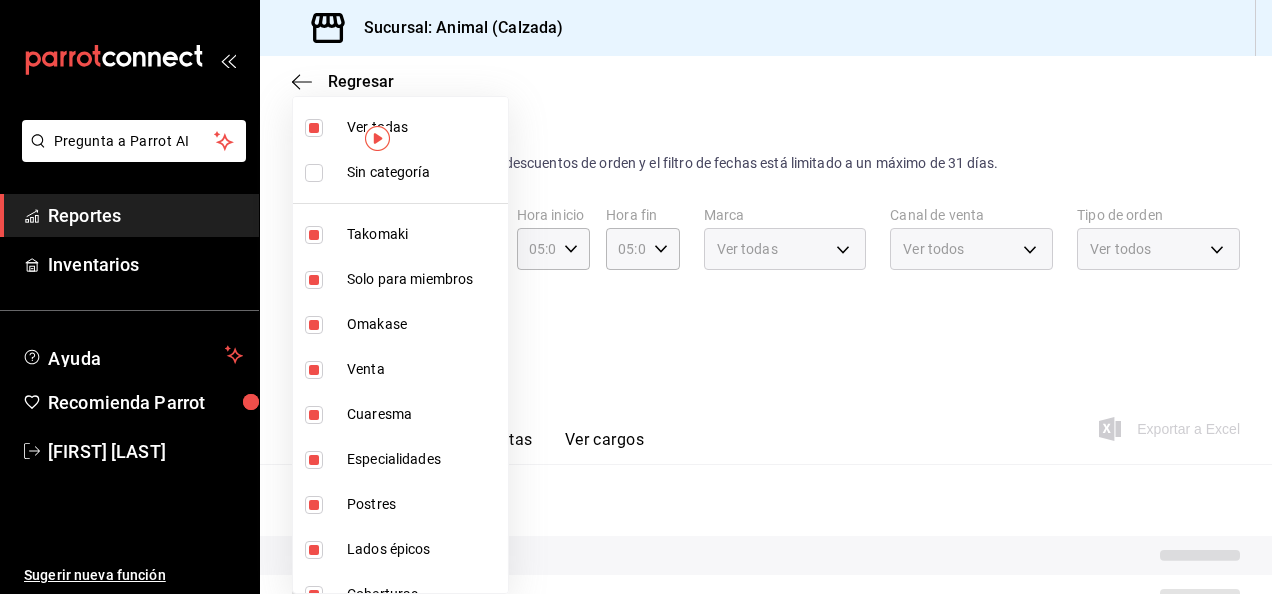 drag, startPoint x: 1264, startPoint y: 322, endPoint x: 1272, endPoint y: 356, distance: 34.928497 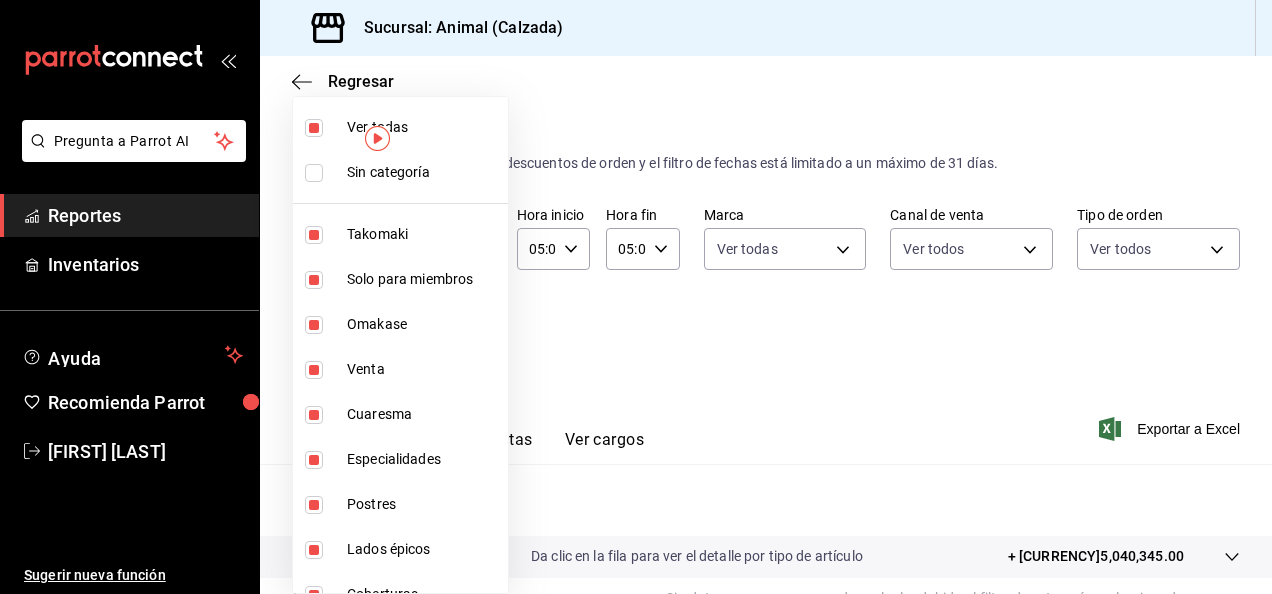 click at bounding box center (636, 297) 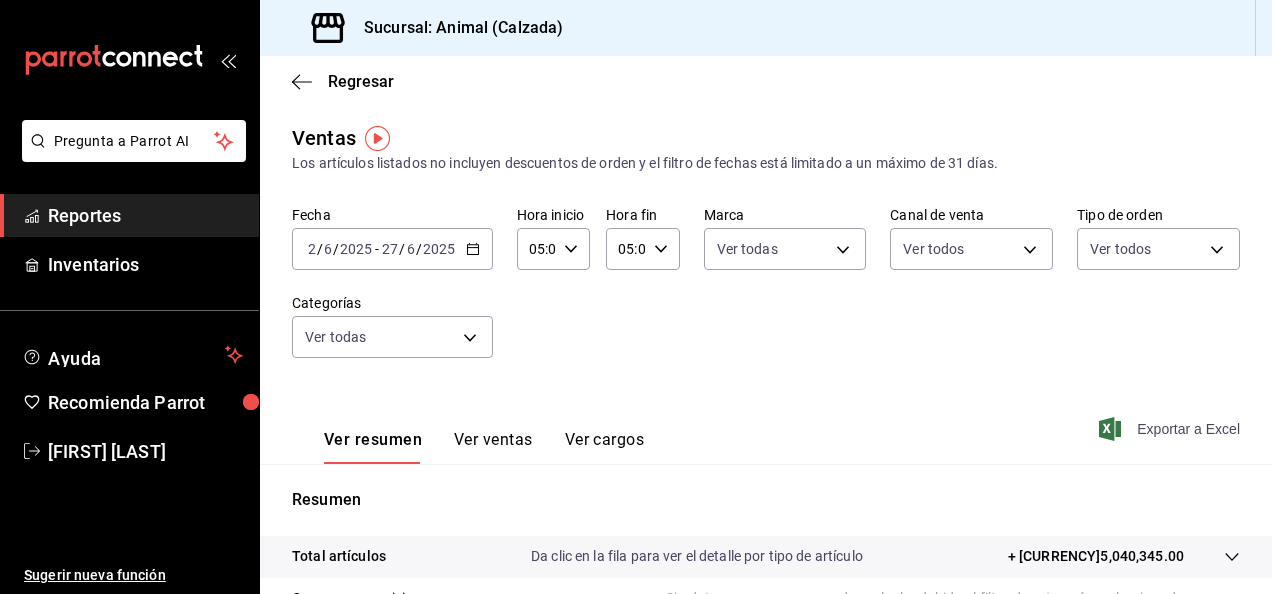 click on "Exportar a Excel" at bounding box center [1188, 429] 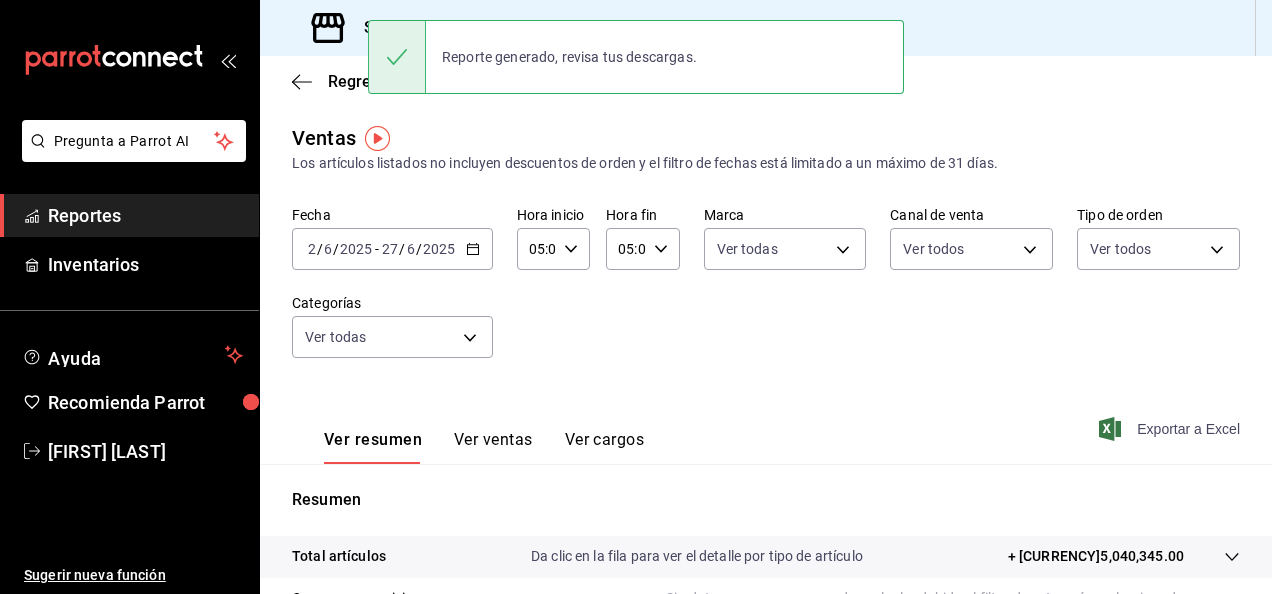 click on "Exportar a Excel" at bounding box center (1188, 429) 